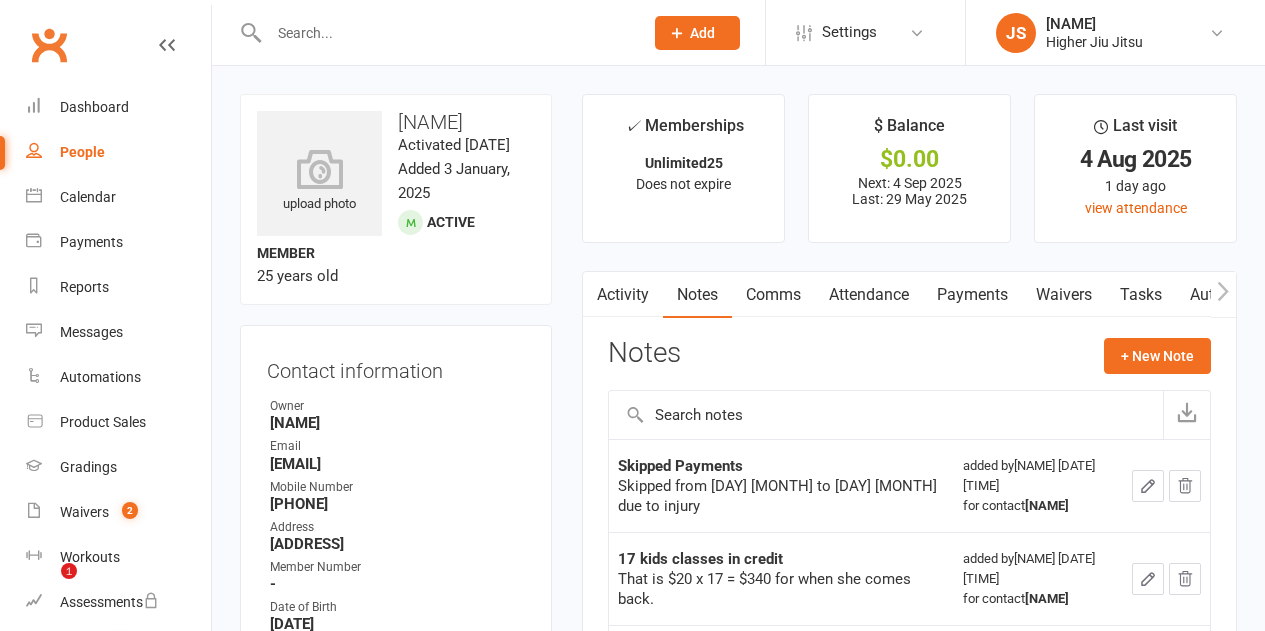 scroll, scrollTop: 200, scrollLeft: 0, axis: vertical 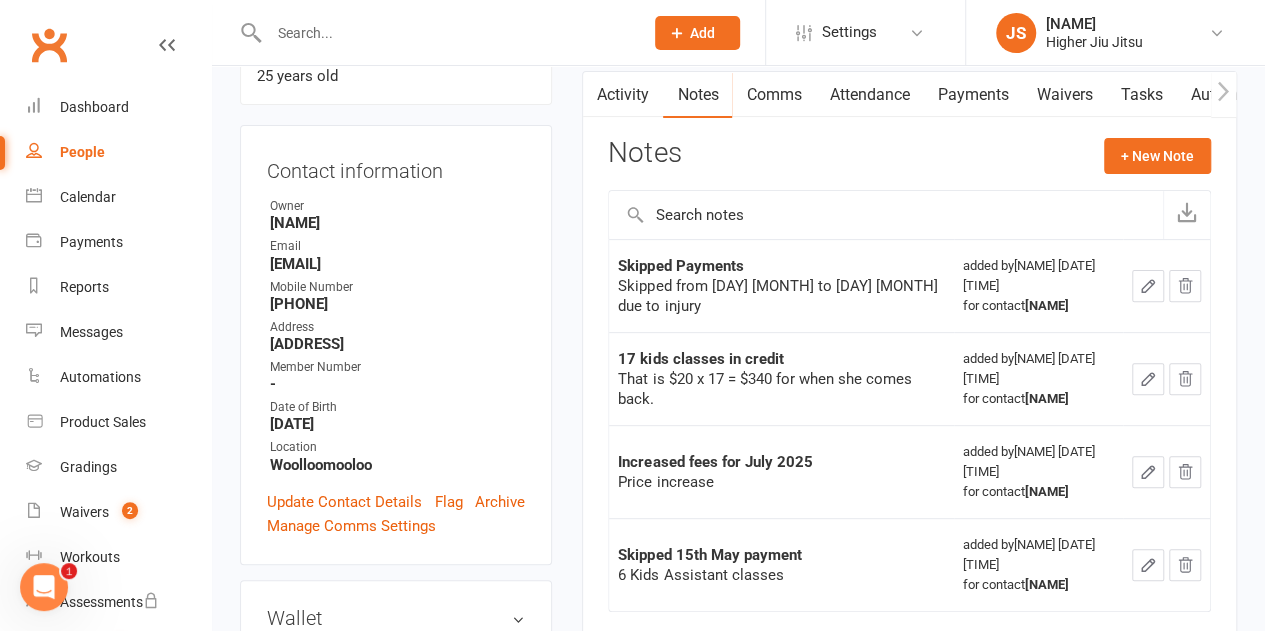 click on "Increased fees for July 2025" at bounding box center (715, 462) 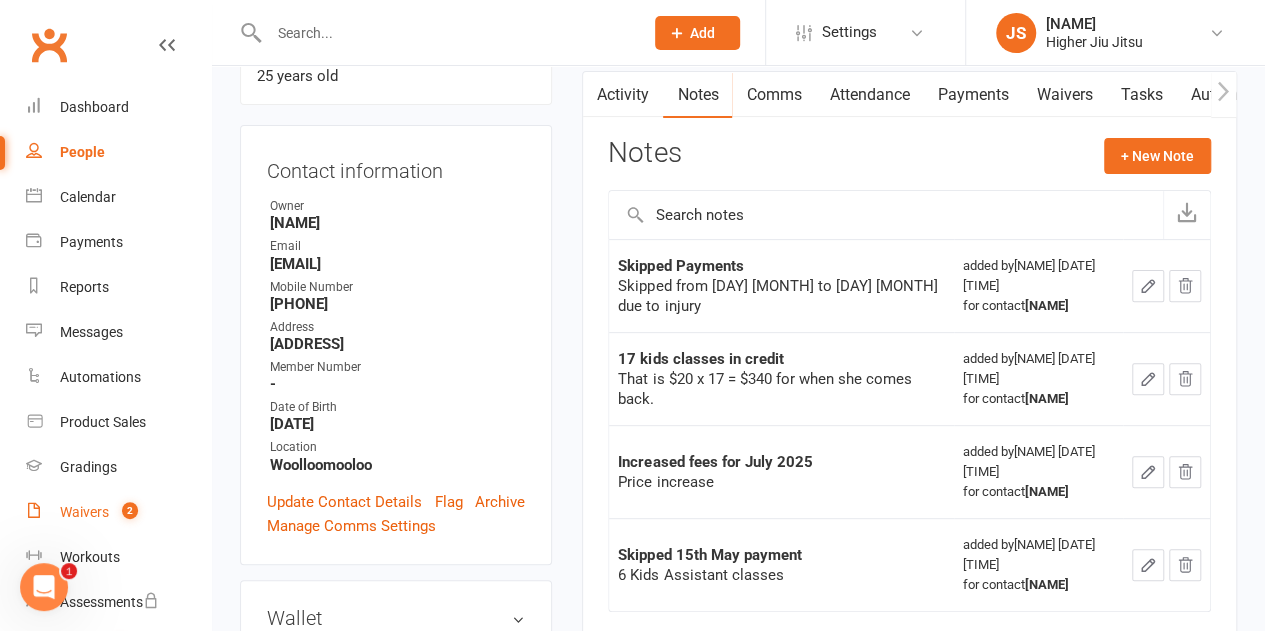 click on "Waivers   2" at bounding box center [118, 512] 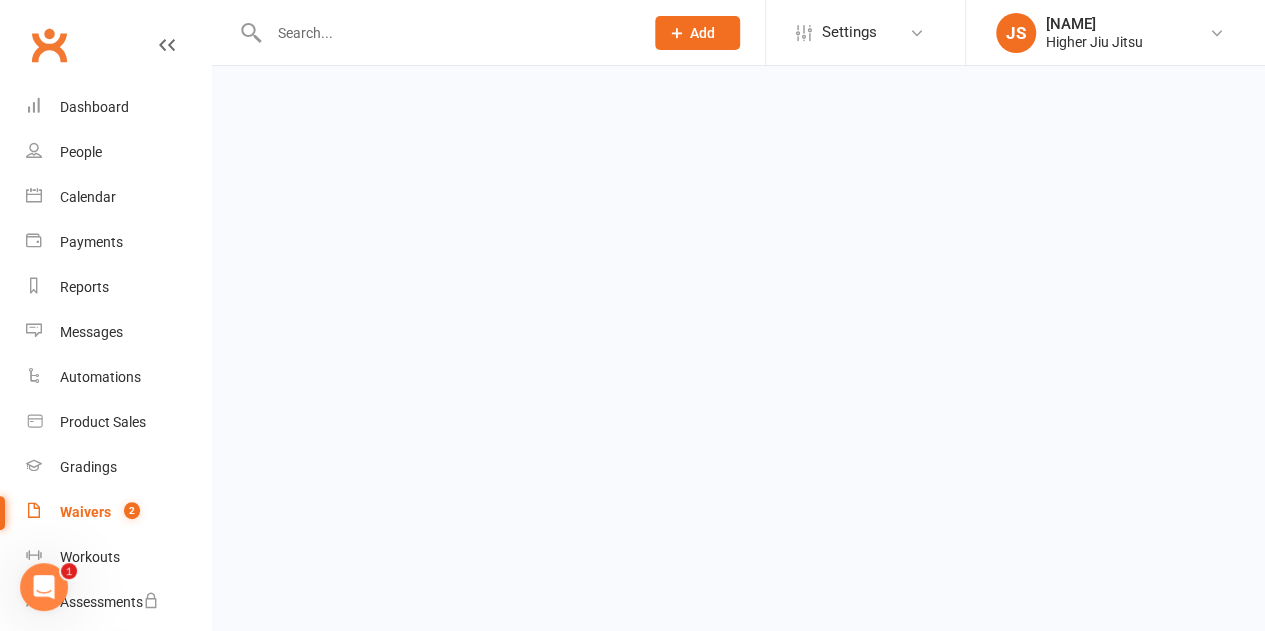 scroll, scrollTop: 0, scrollLeft: 0, axis: both 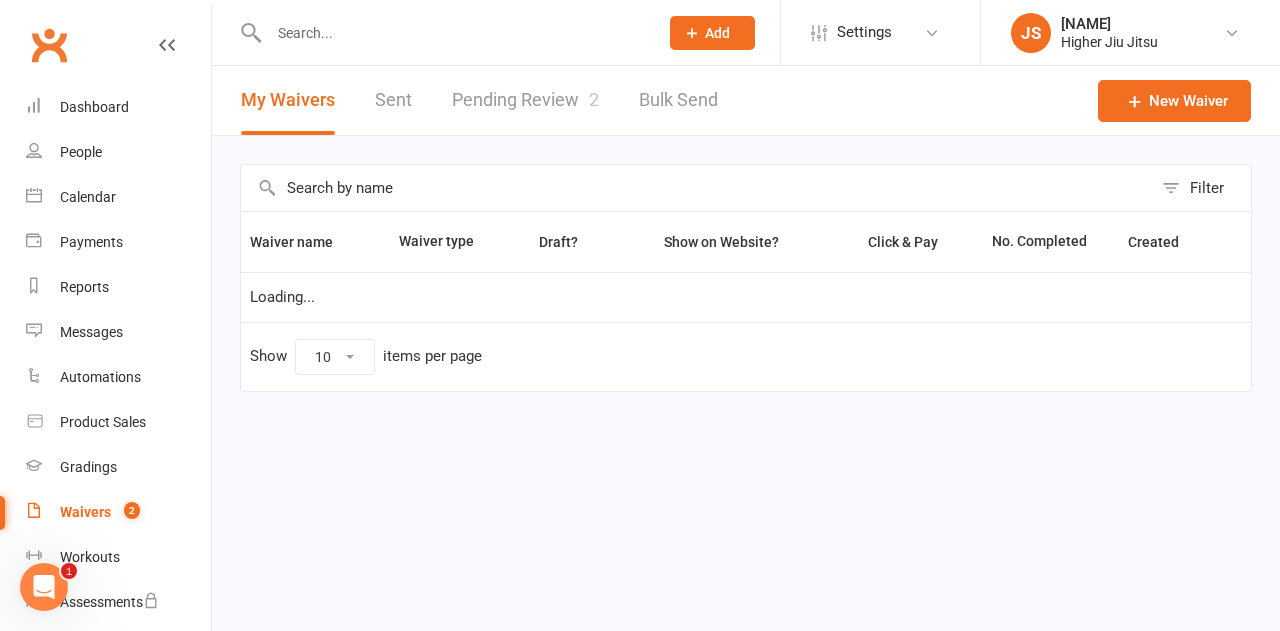 select on "100" 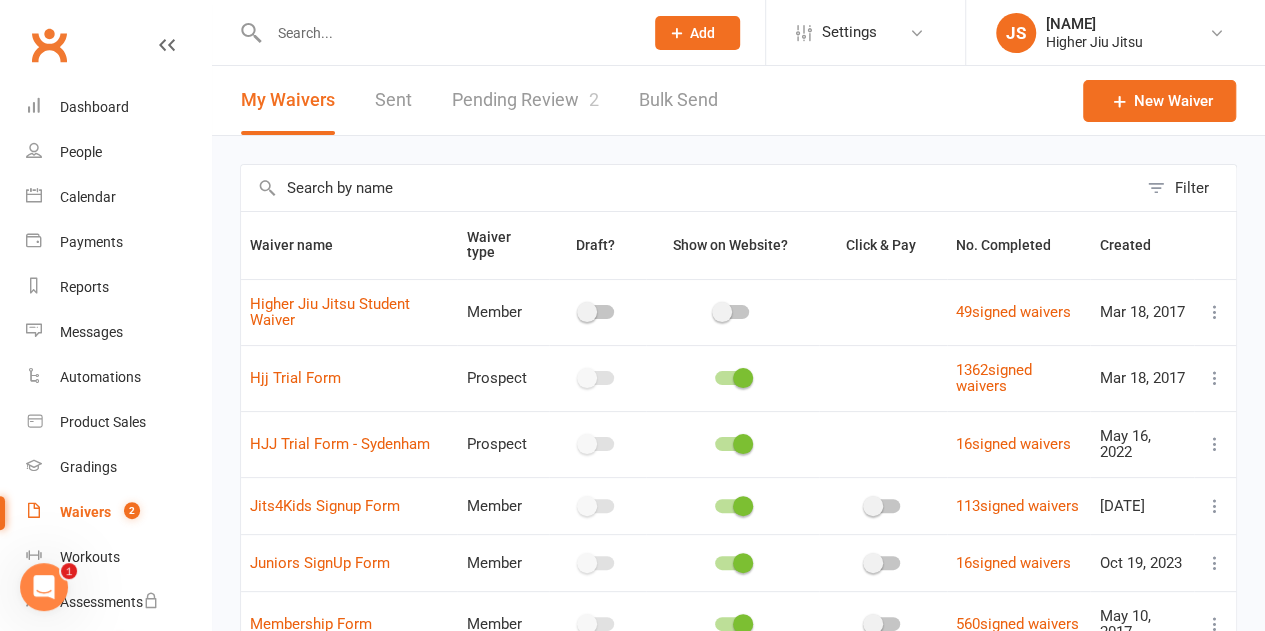 click on "Pending Review 2" at bounding box center [525, 100] 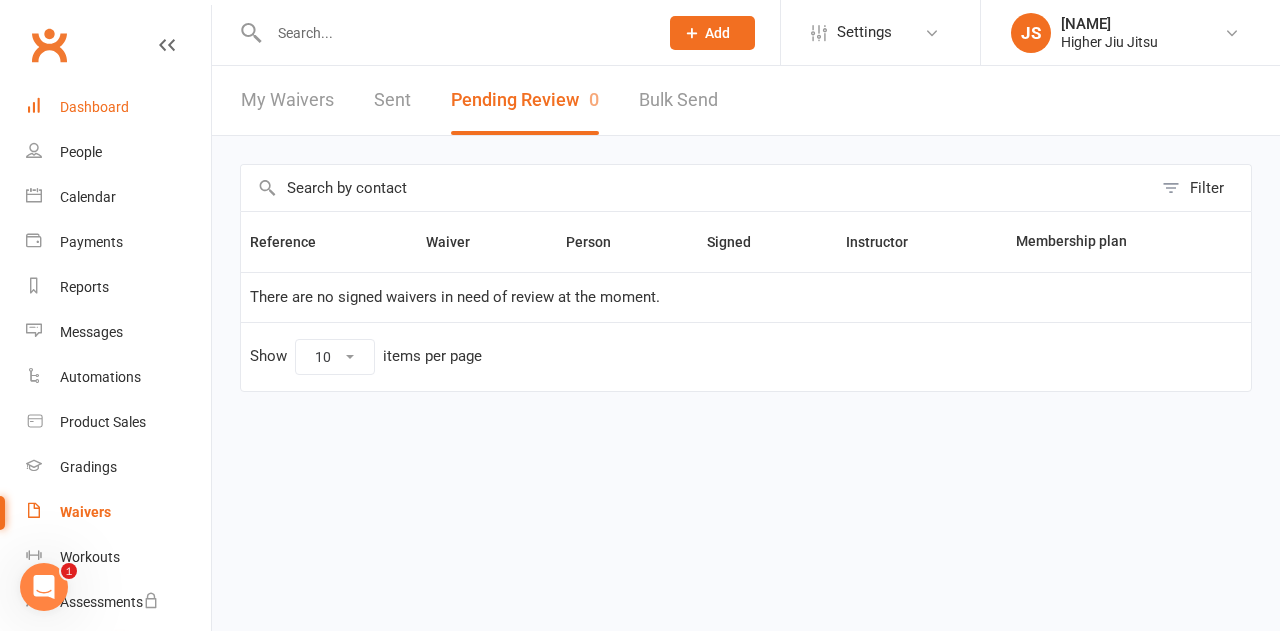 click on "Dashboard" at bounding box center [94, 107] 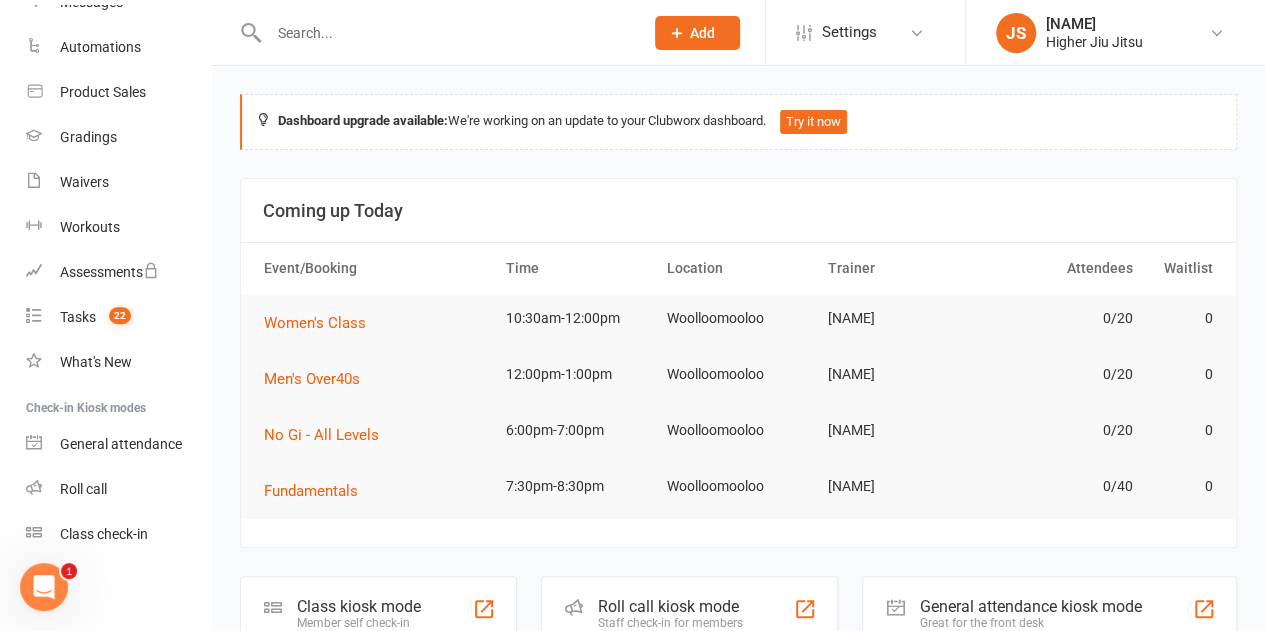 scroll, scrollTop: 330, scrollLeft: 0, axis: vertical 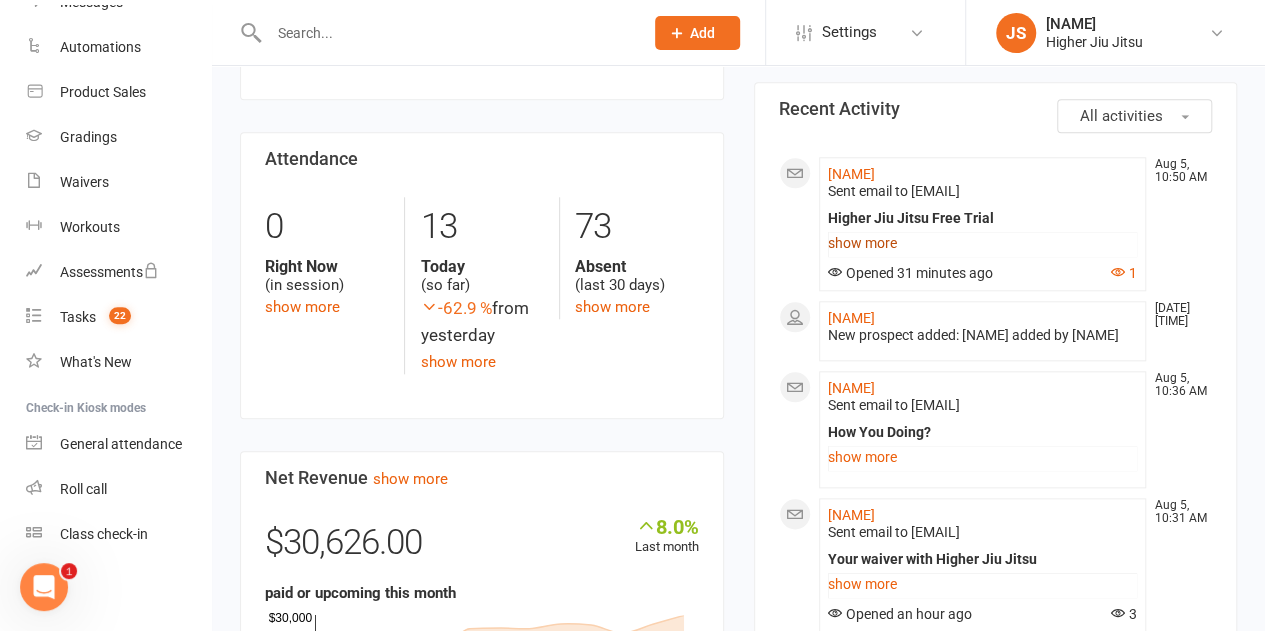 click on "show more" 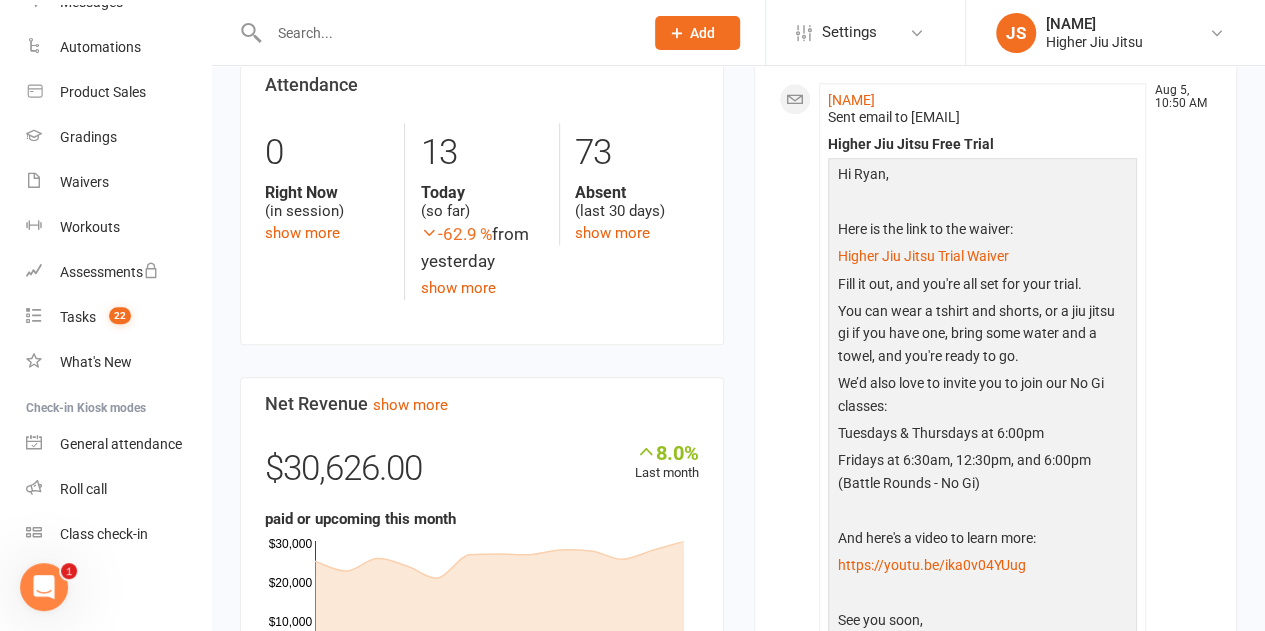 scroll, scrollTop: 1000, scrollLeft: 0, axis: vertical 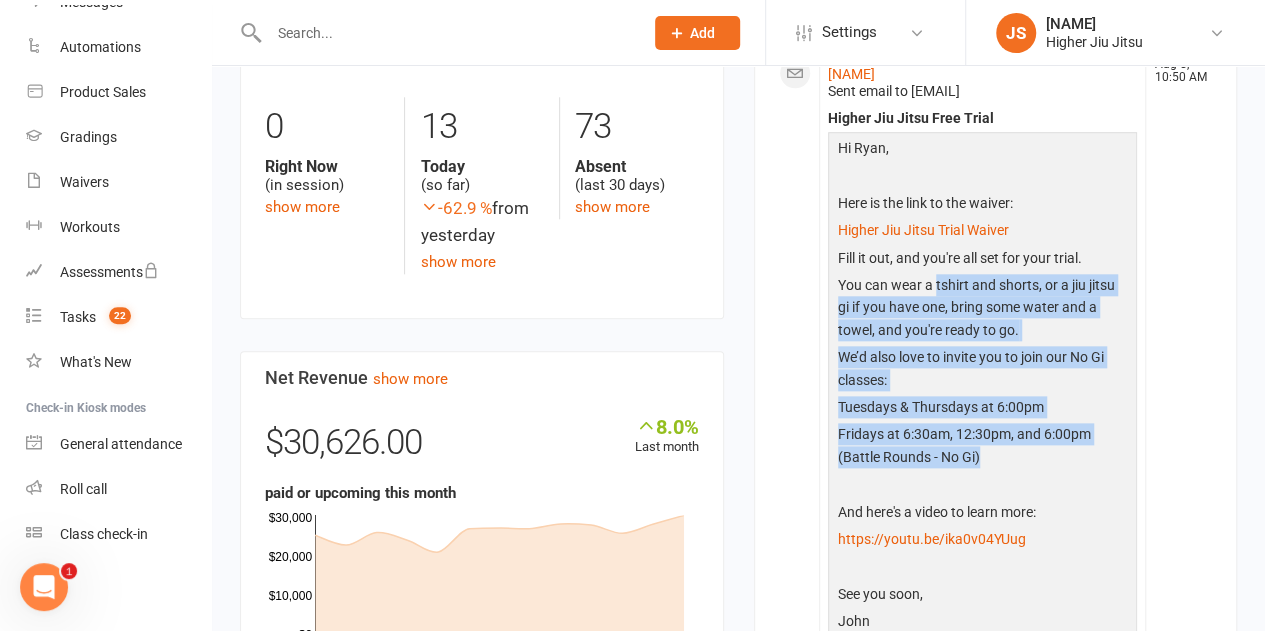 drag, startPoint x: 964, startPoint y: 336, endPoint x: 932, endPoint y: 271, distance: 72.44998 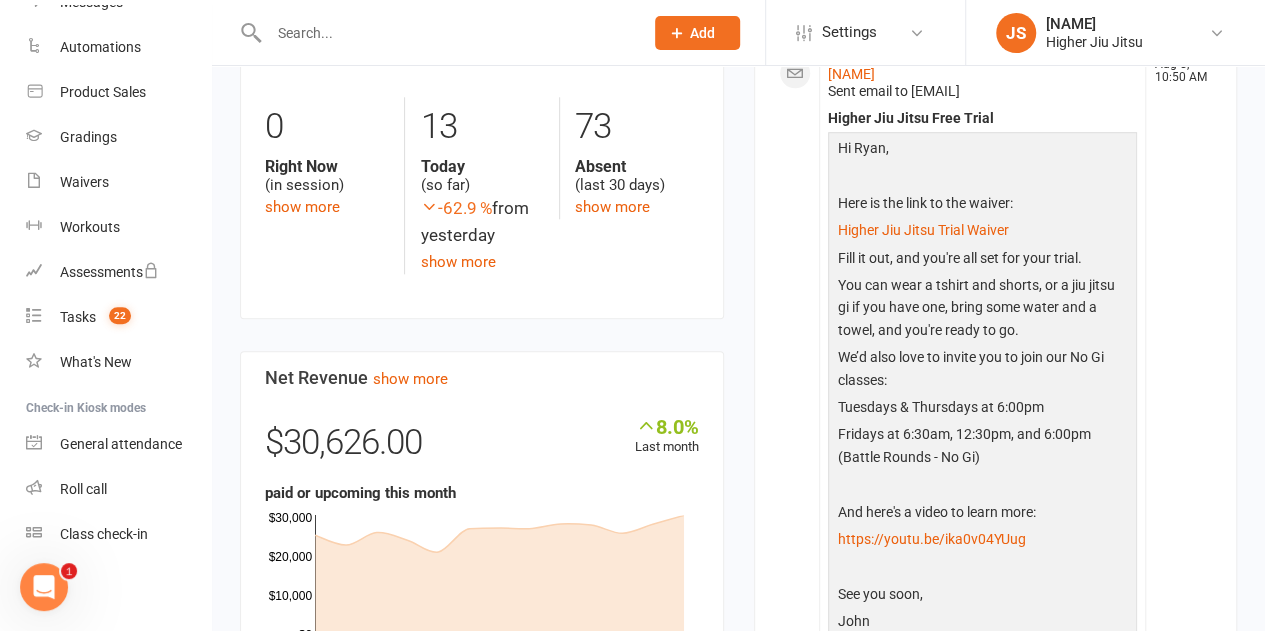 click on "Fill it out, and you're all set for your trial." 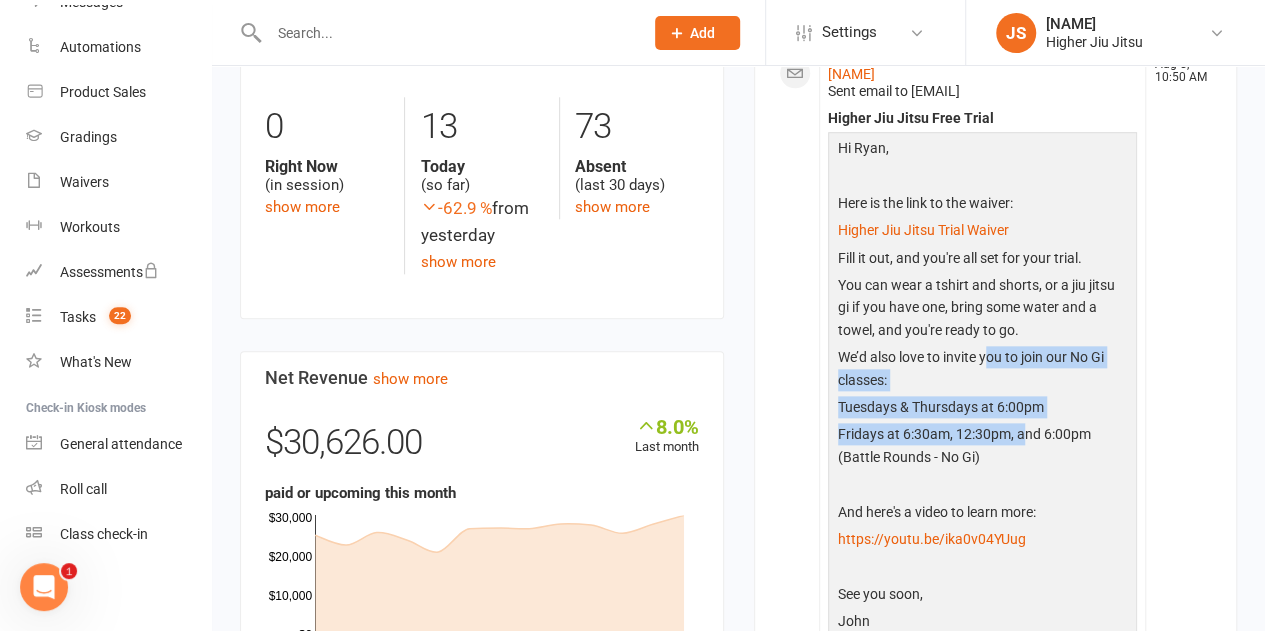 drag, startPoint x: 1005, startPoint y: 399, endPoint x: 975, endPoint y: 319, distance: 85.44004 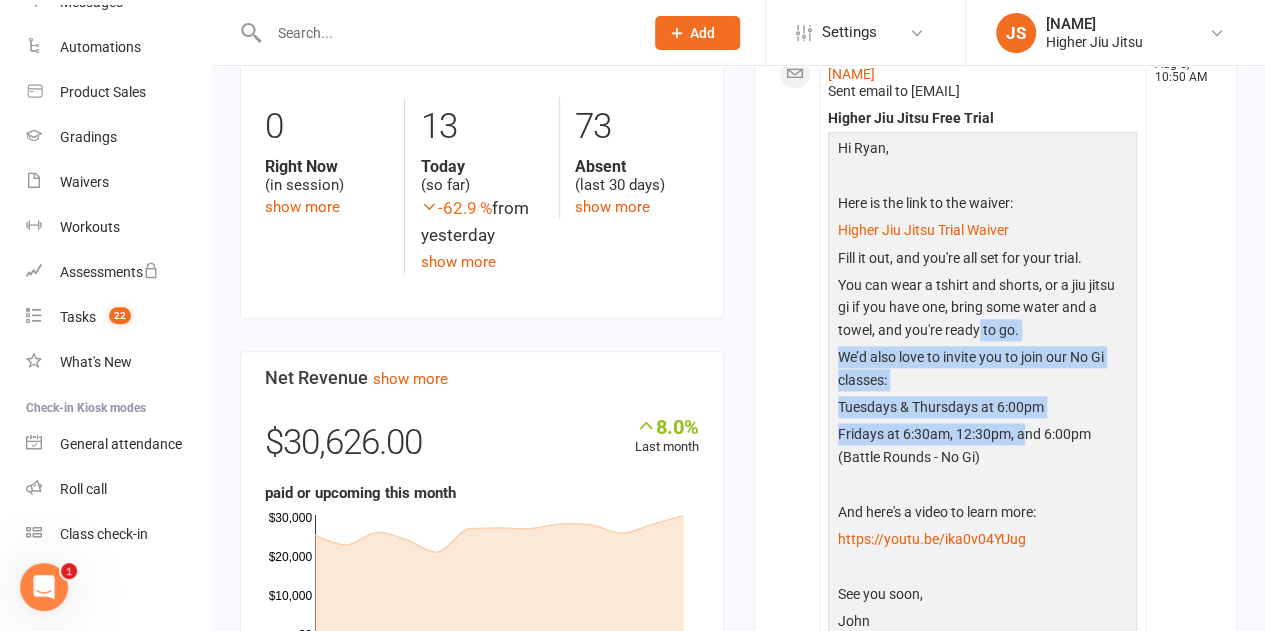 click on "You can wear a tshirt and shorts, or a jiu jitsu gi if you have one, bring some water and a towel, and you're ready to go." 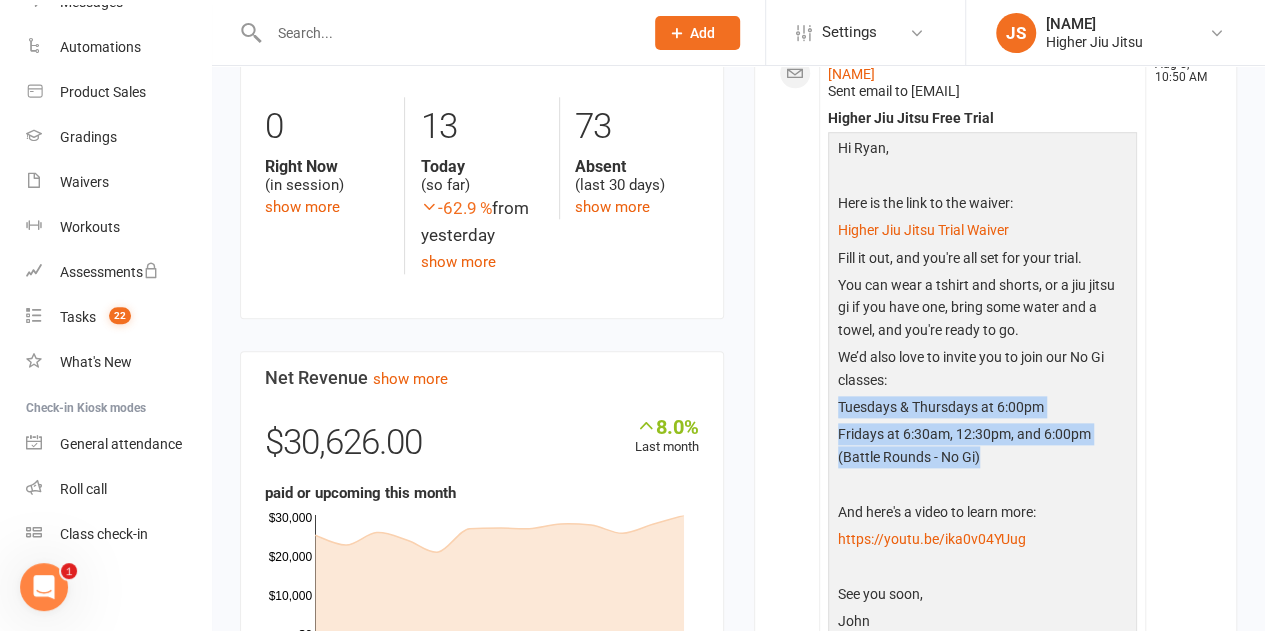 drag, startPoint x: 993, startPoint y: 335, endPoint x: 989, endPoint y: 324, distance: 11.7046995 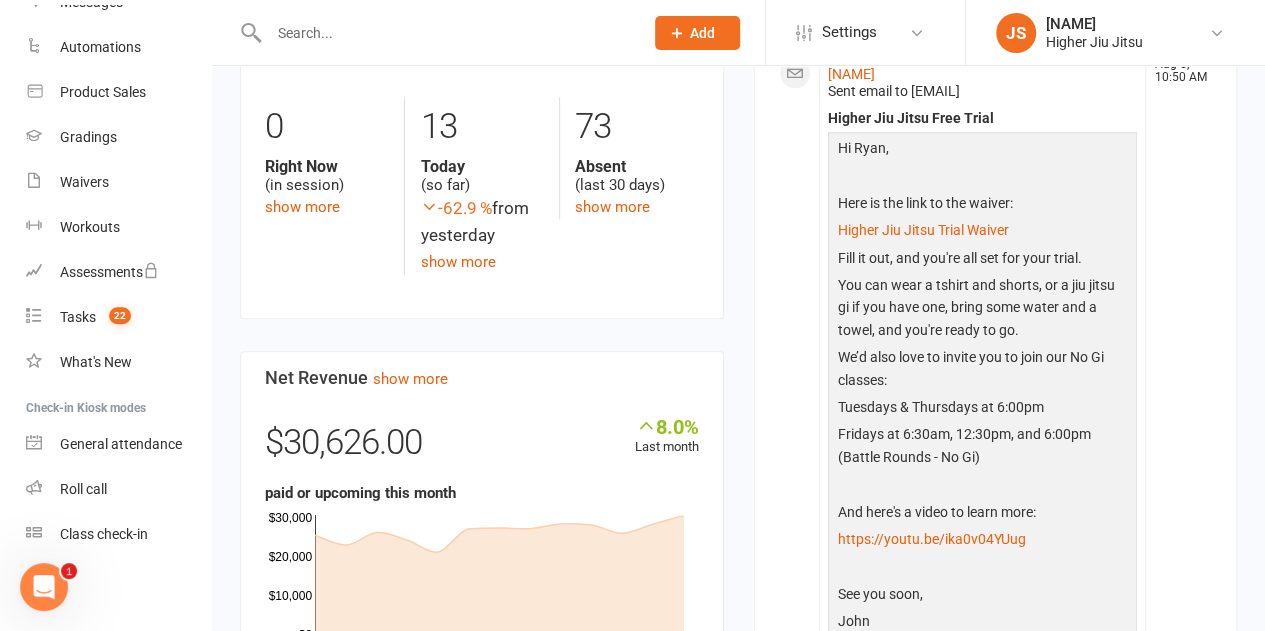 click on "You can wear a tshirt and shorts, or a jiu jitsu gi if you have one, bring some water and a towel, and you're ready to go." 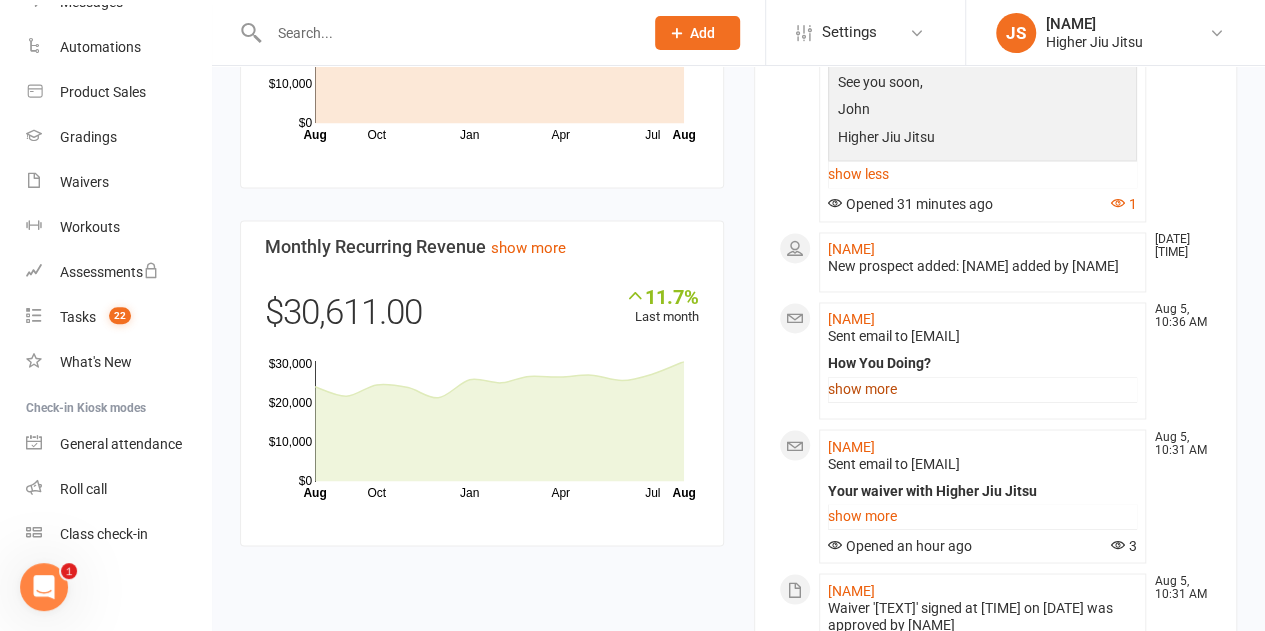 scroll, scrollTop: 1600, scrollLeft: 0, axis: vertical 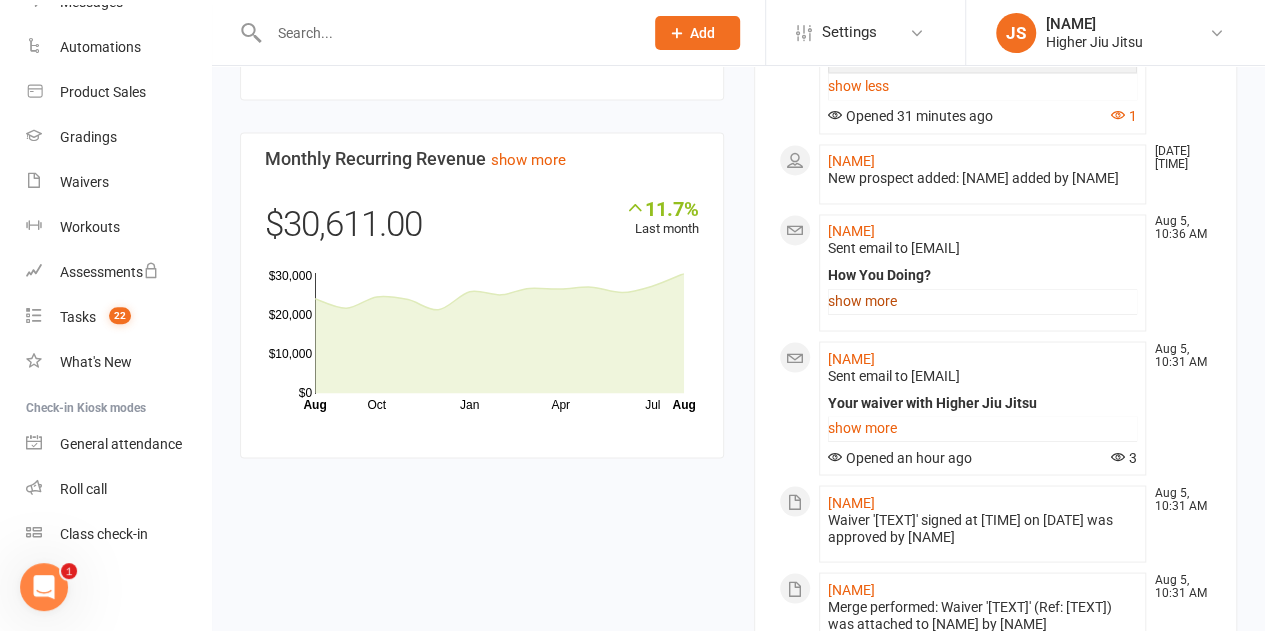 click on "show more" 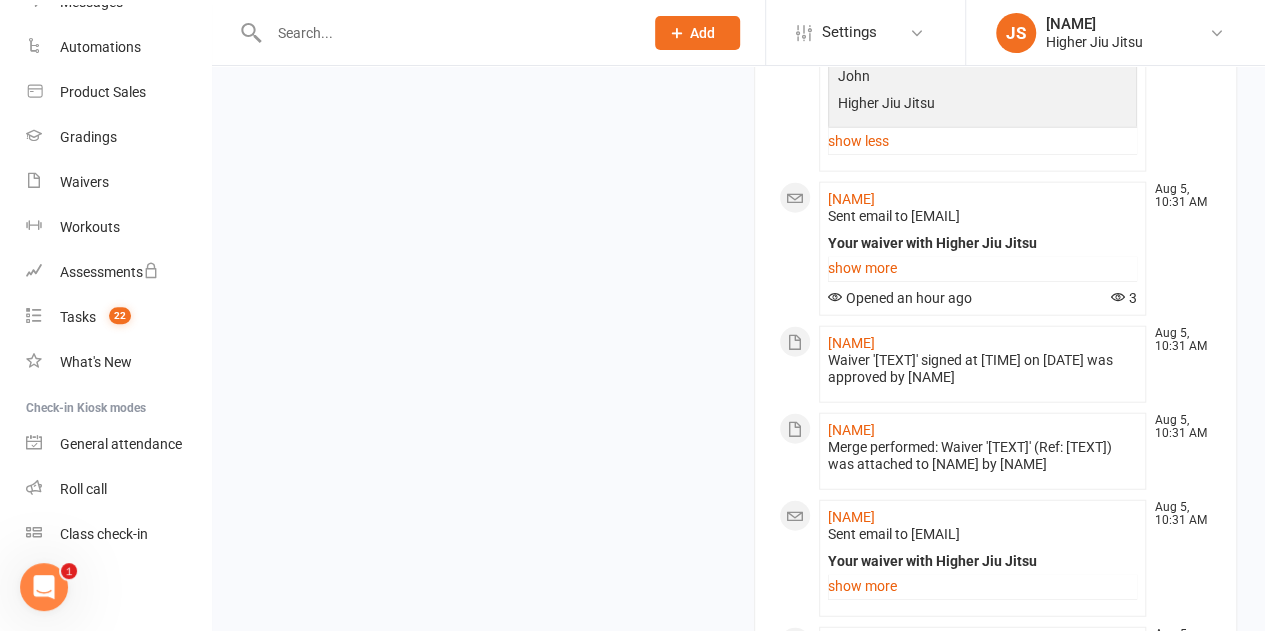 scroll, scrollTop: 2300, scrollLeft: 0, axis: vertical 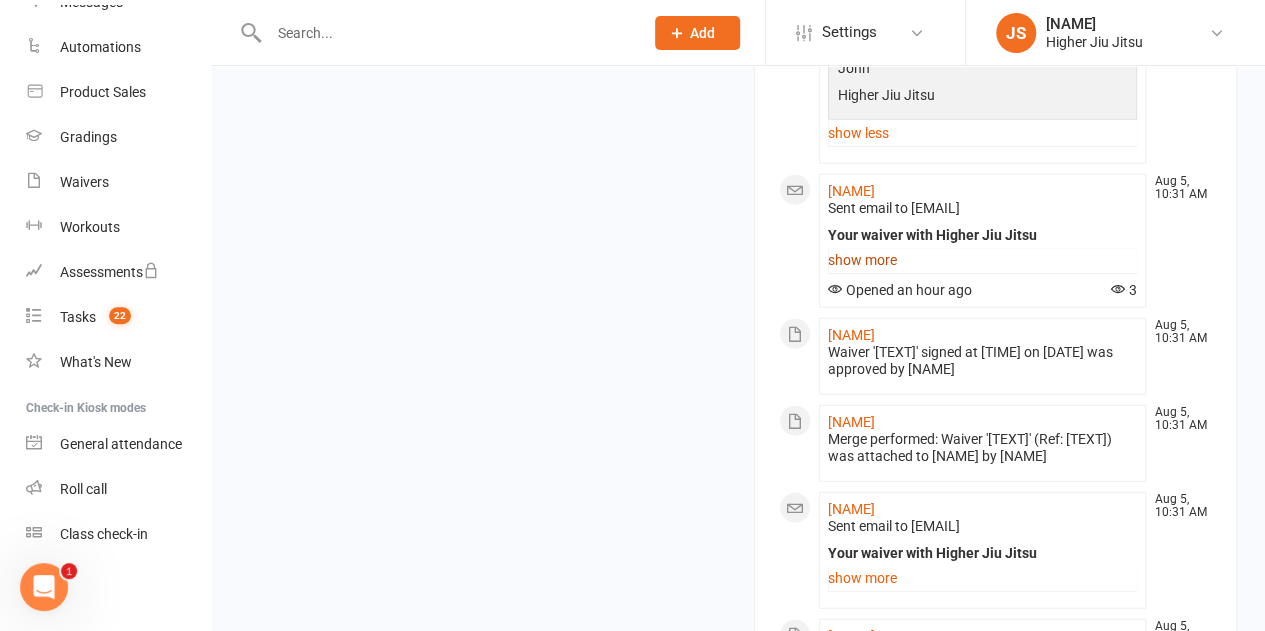 click on "show more" 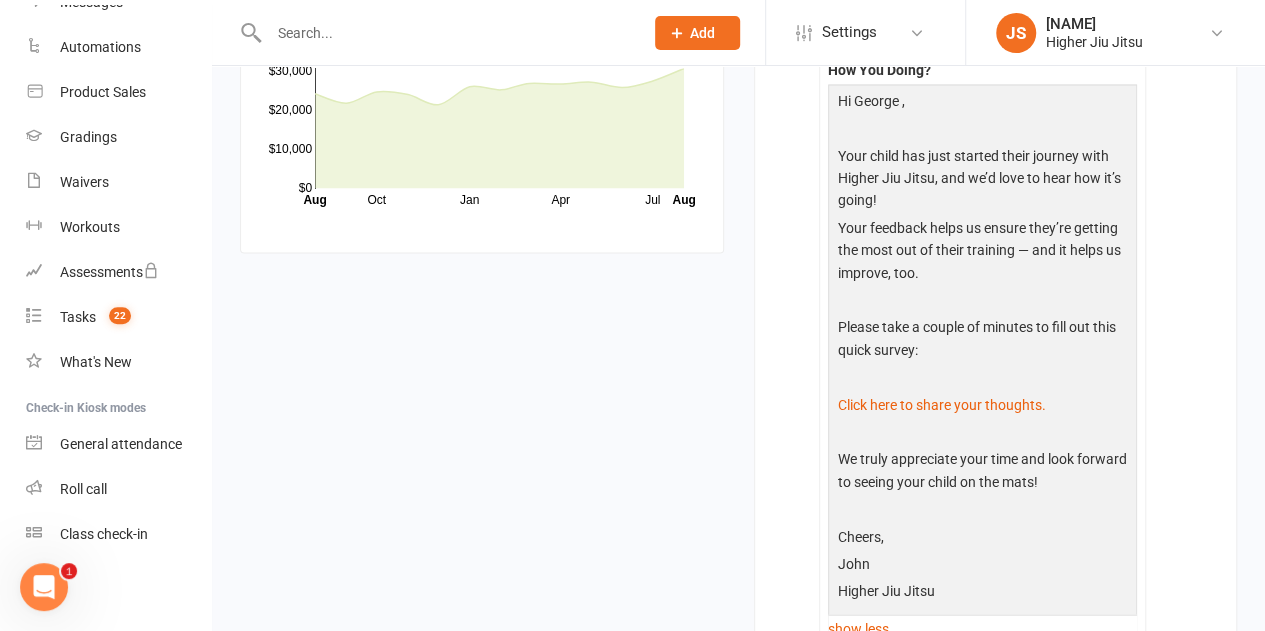 scroll, scrollTop: 1800, scrollLeft: 0, axis: vertical 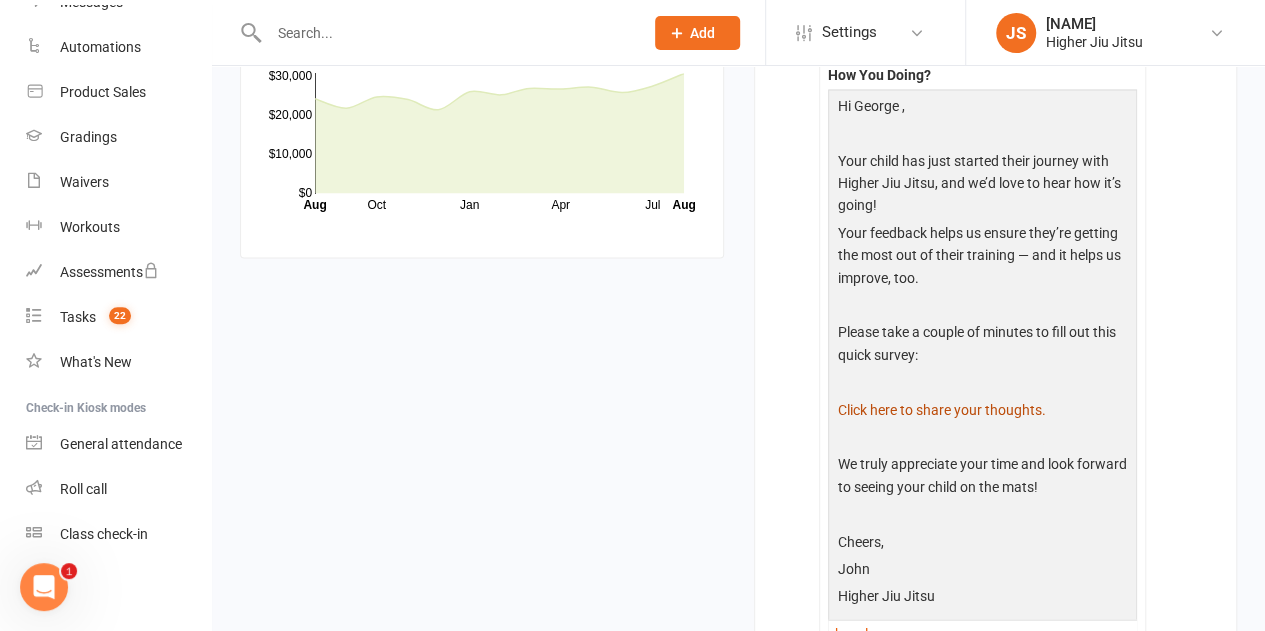click on "Click here to share your thoughts." 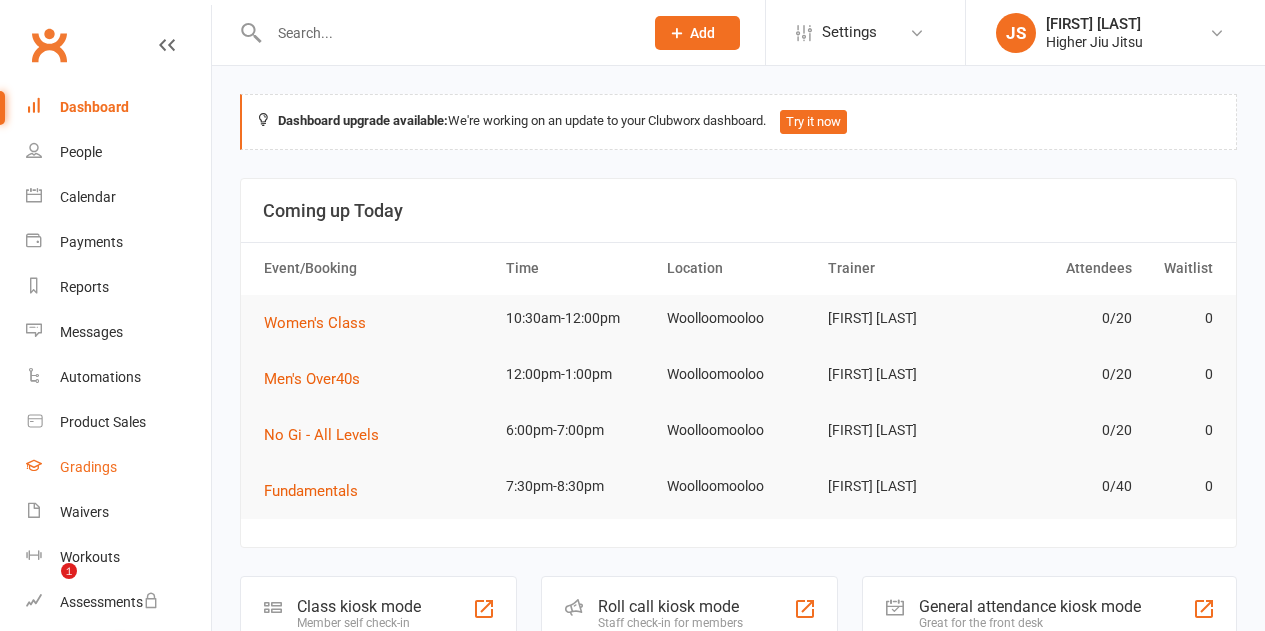 scroll, scrollTop: 0, scrollLeft: 0, axis: both 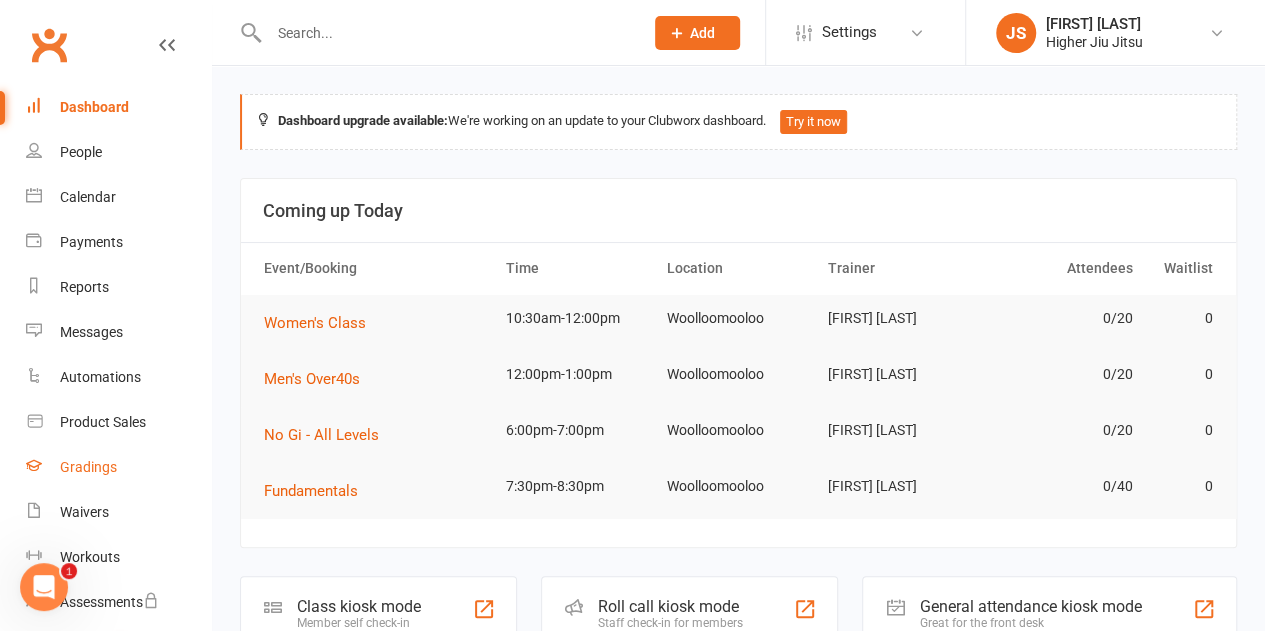 click on "Gradings" at bounding box center [118, 467] 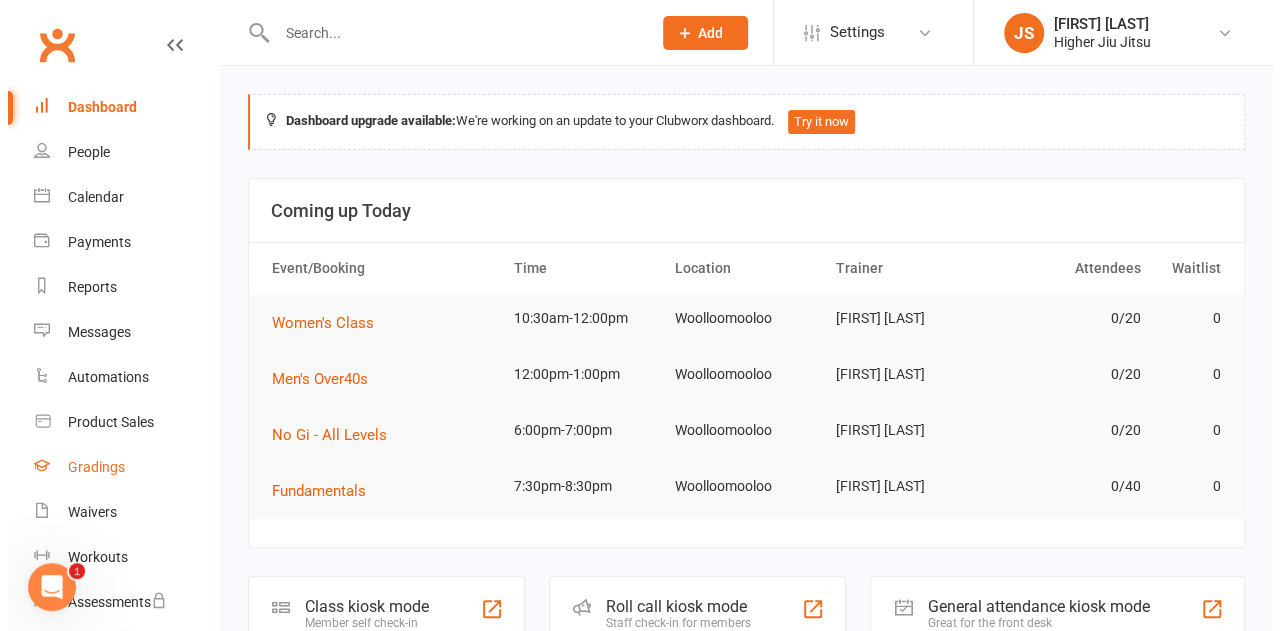 scroll, scrollTop: 100, scrollLeft: 0, axis: vertical 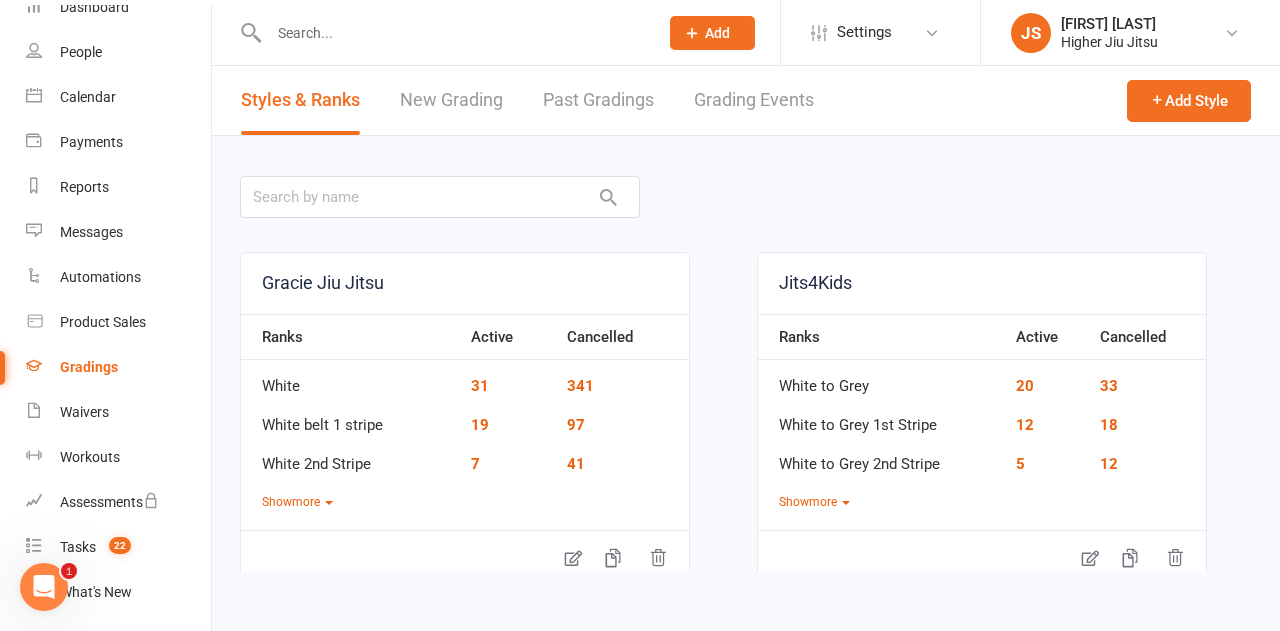 click on "New Grading" at bounding box center (451, 100) 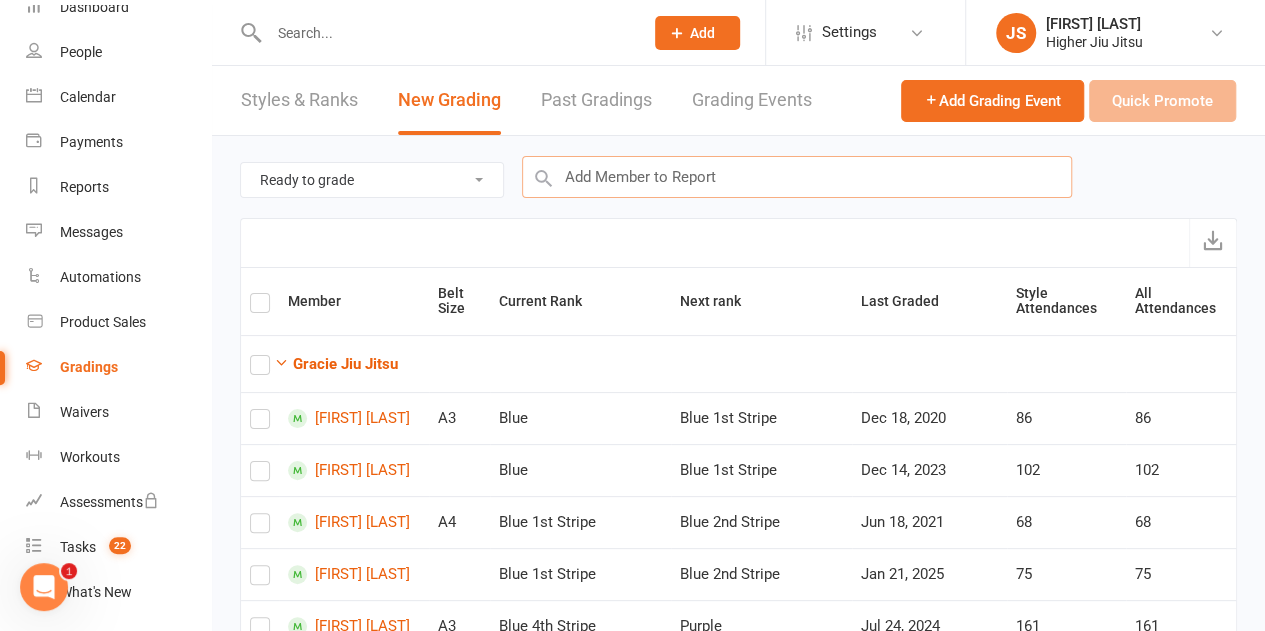 click at bounding box center [797, 177] 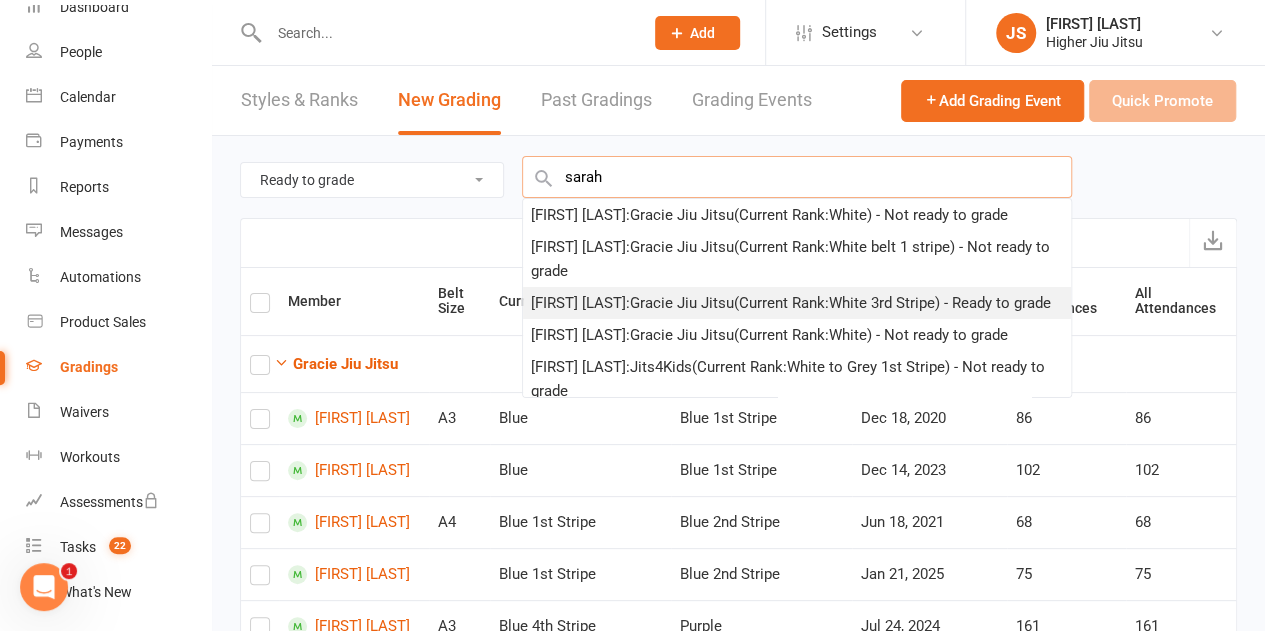 type on "sarah" 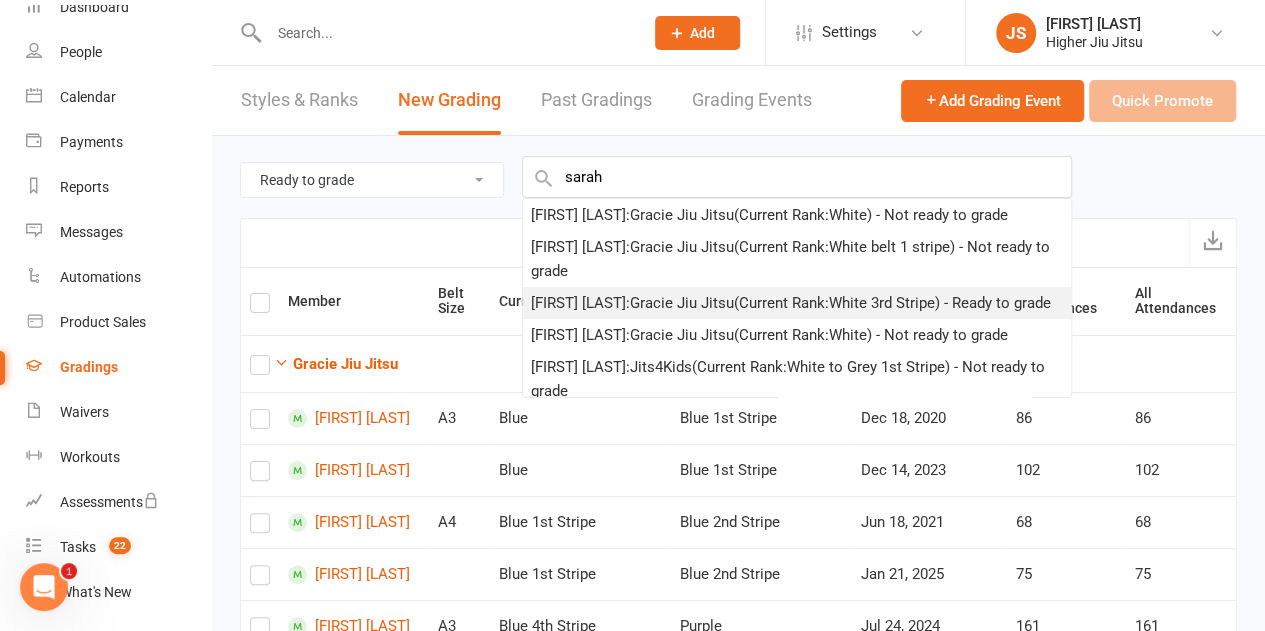 click on "Sarah Samuels :  Gracie Jiu Jitsu  (Current Rank:  White 3rd Stripe ) -   Ready to grade" at bounding box center [791, 303] 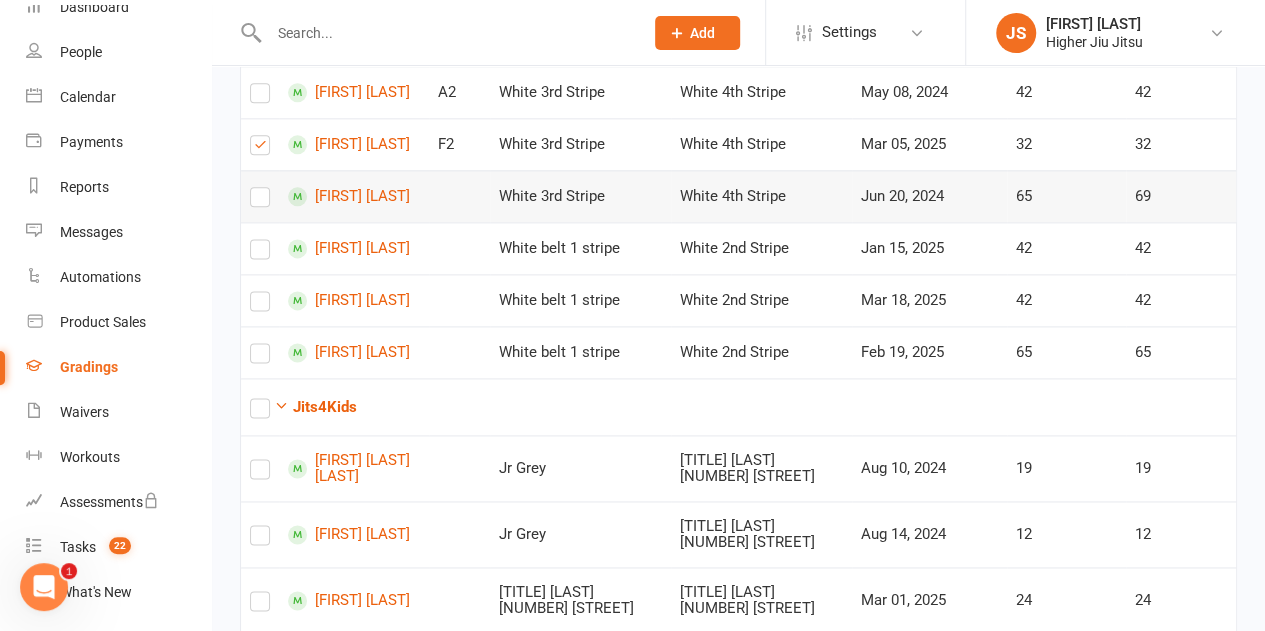 scroll, scrollTop: 1100, scrollLeft: 0, axis: vertical 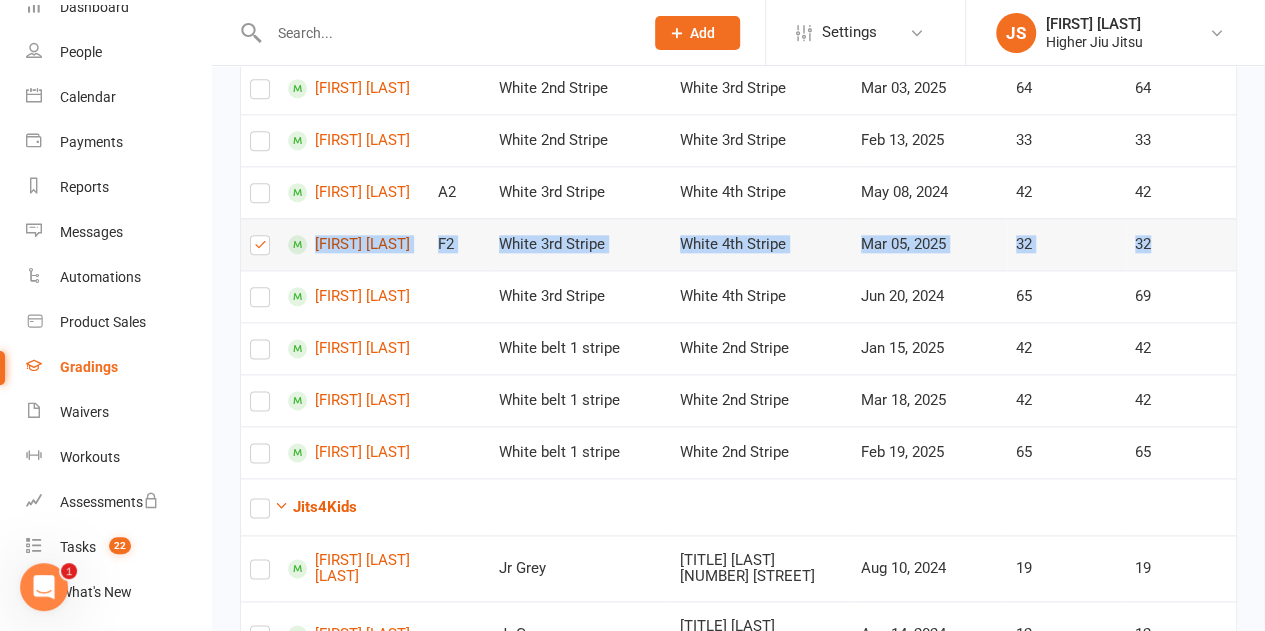 drag, startPoint x: 1166, startPoint y: 395, endPoint x: 316, endPoint y: 394, distance: 850.0006 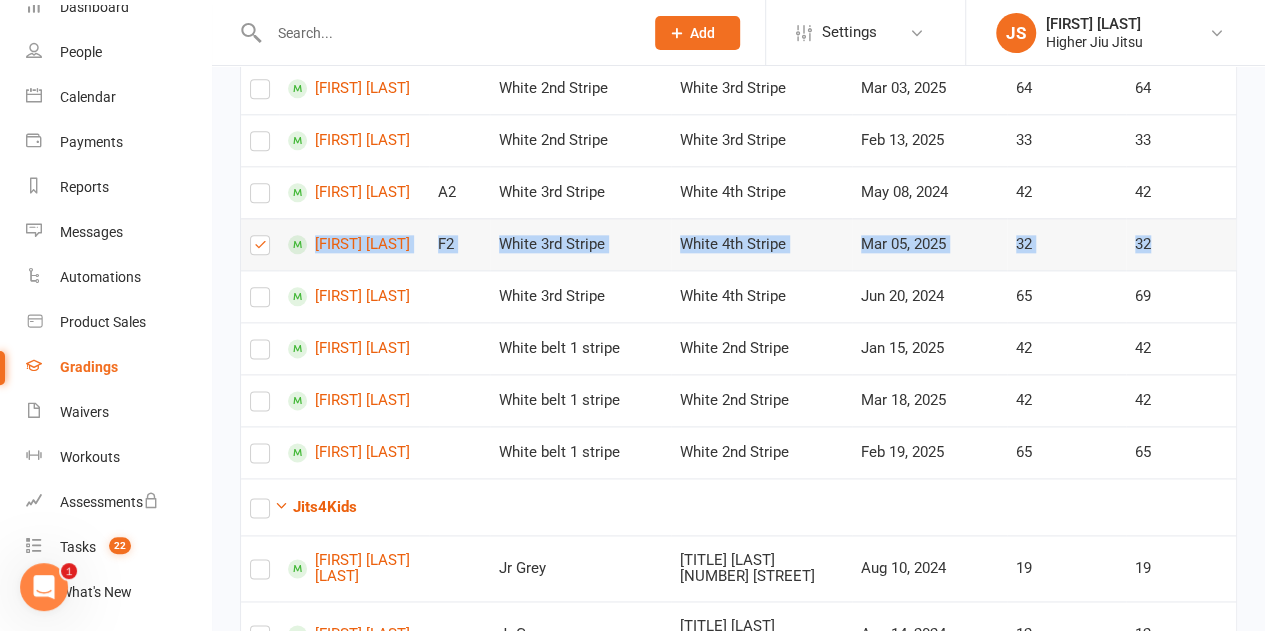 copy on "Sarah Samuels F2 White 3rd Stripe White 4th Stripe Mar 05, 2025 32 32" 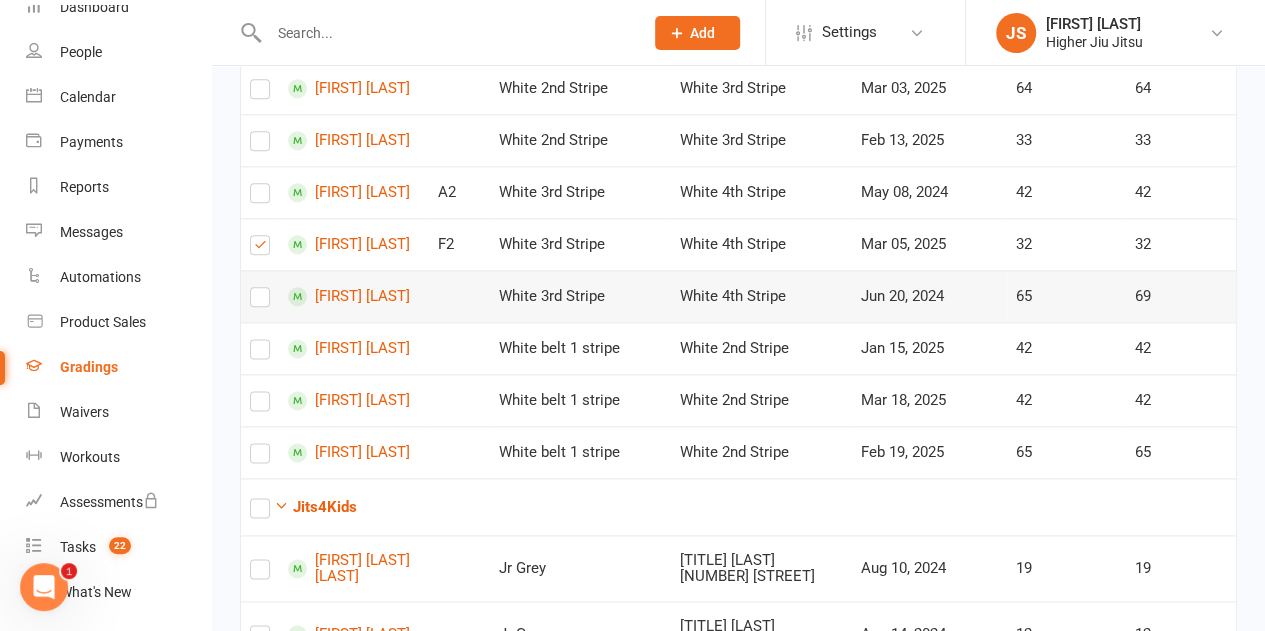 click on "White 4th Stripe" at bounding box center [761, 296] 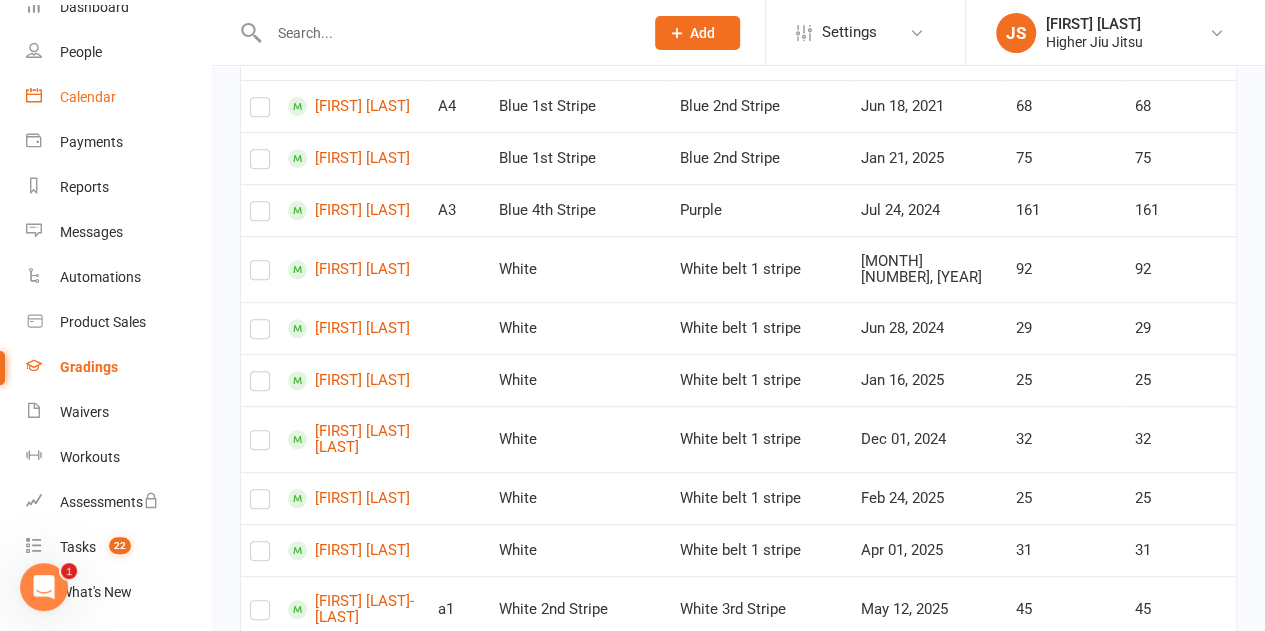 scroll, scrollTop: 400, scrollLeft: 0, axis: vertical 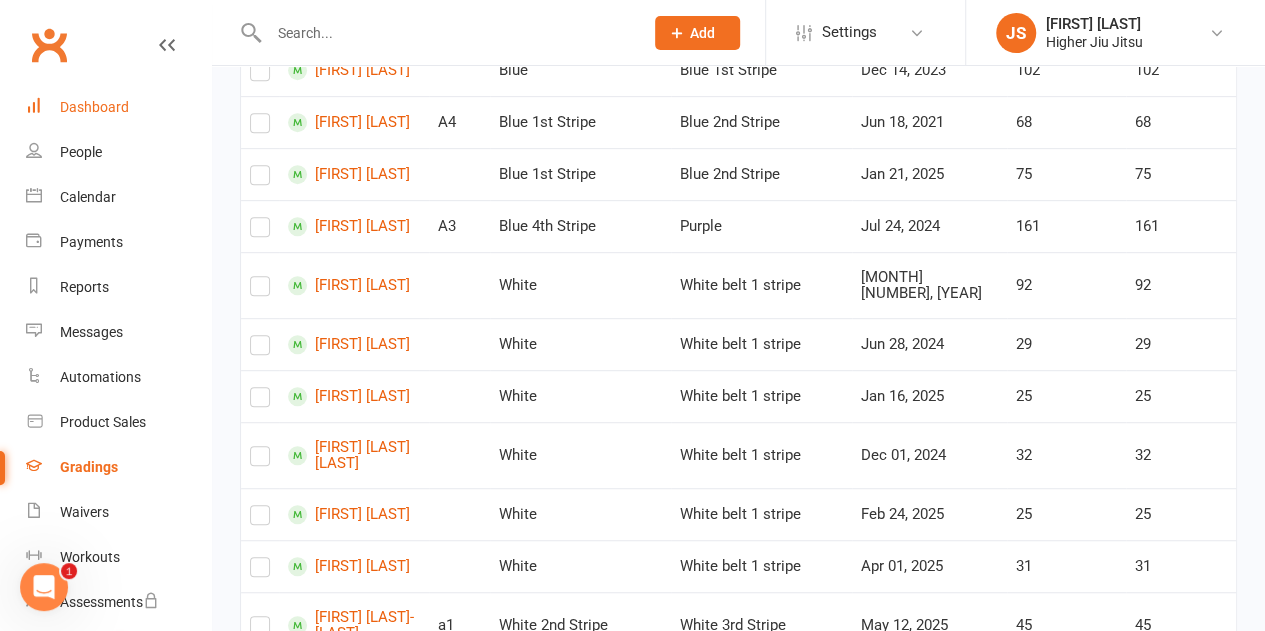 click on "Dashboard" at bounding box center [94, 107] 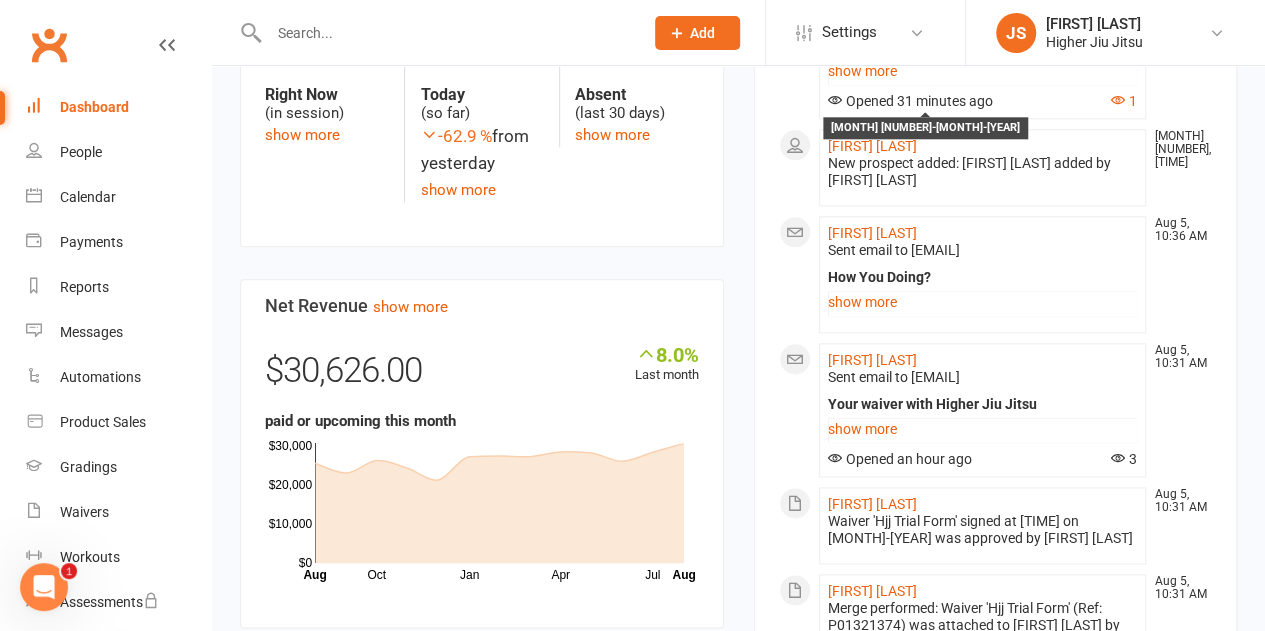 scroll, scrollTop: 1100, scrollLeft: 0, axis: vertical 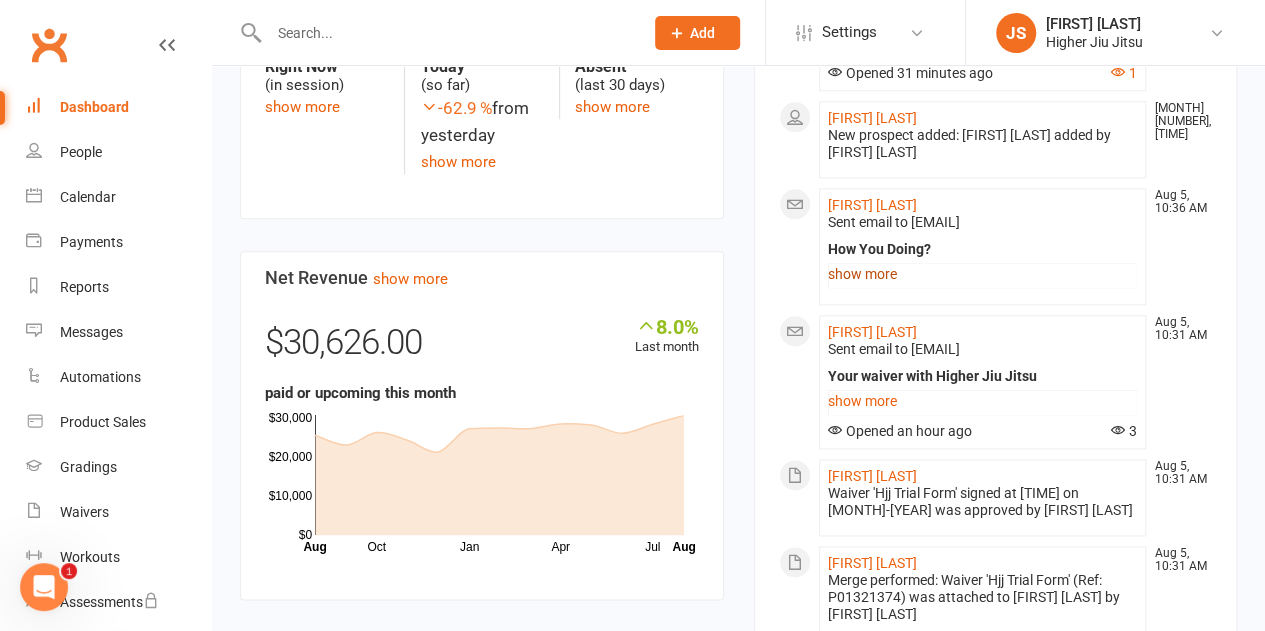 click on "show more" 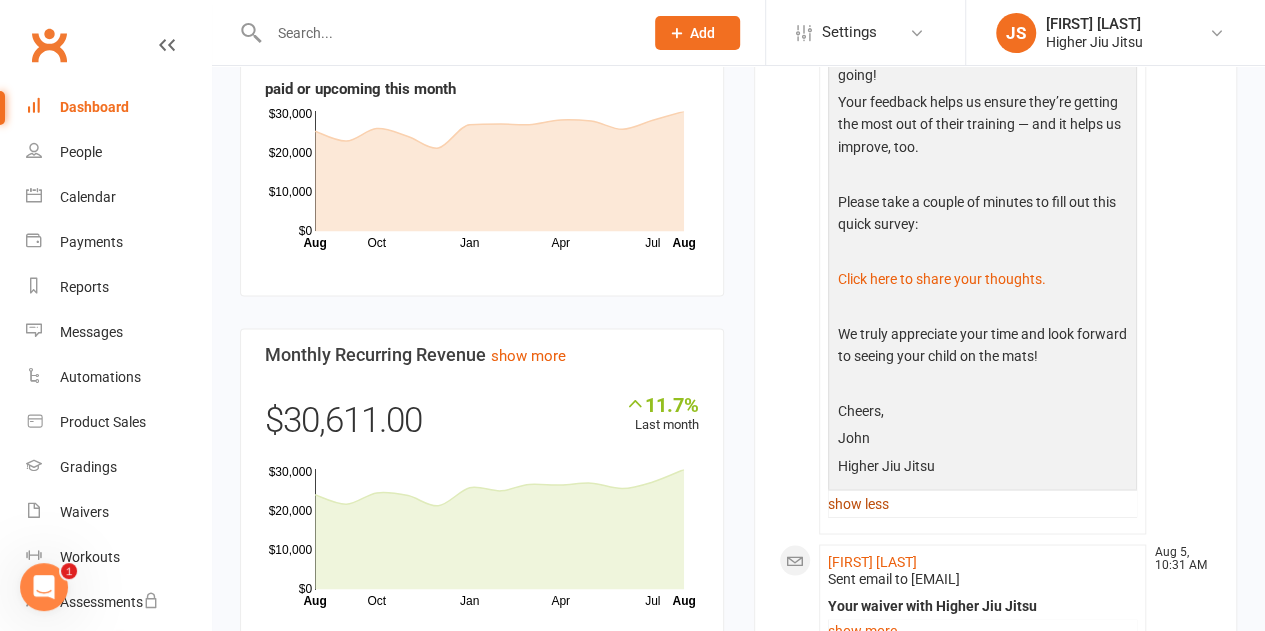 scroll, scrollTop: 1500, scrollLeft: 0, axis: vertical 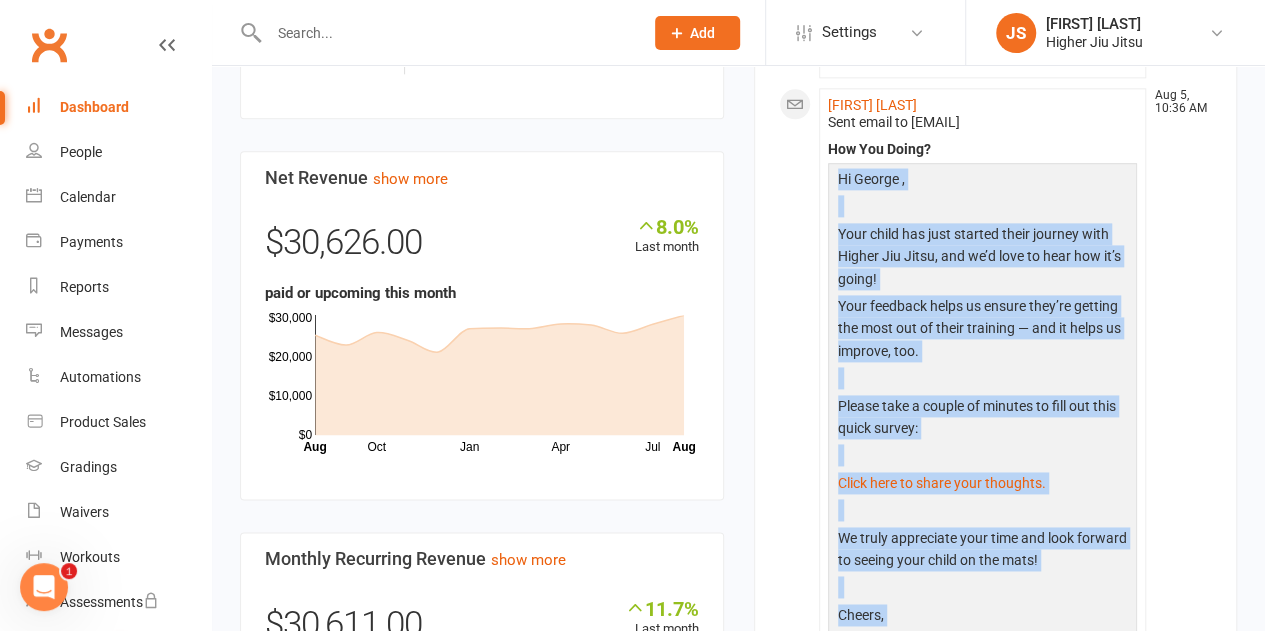 drag, startPoint x: 944, startPoint y: 377, endPoint x: 833, endPoint y: 165, distance: 239.30107 